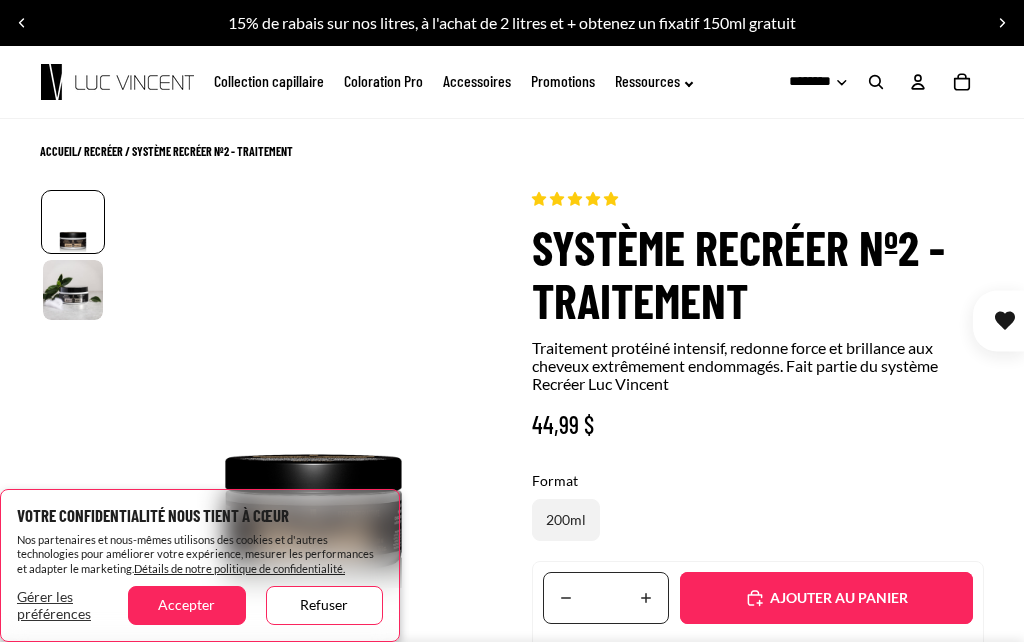 scroll, scrollTop: 0, scrollLeft: 0, axis: both 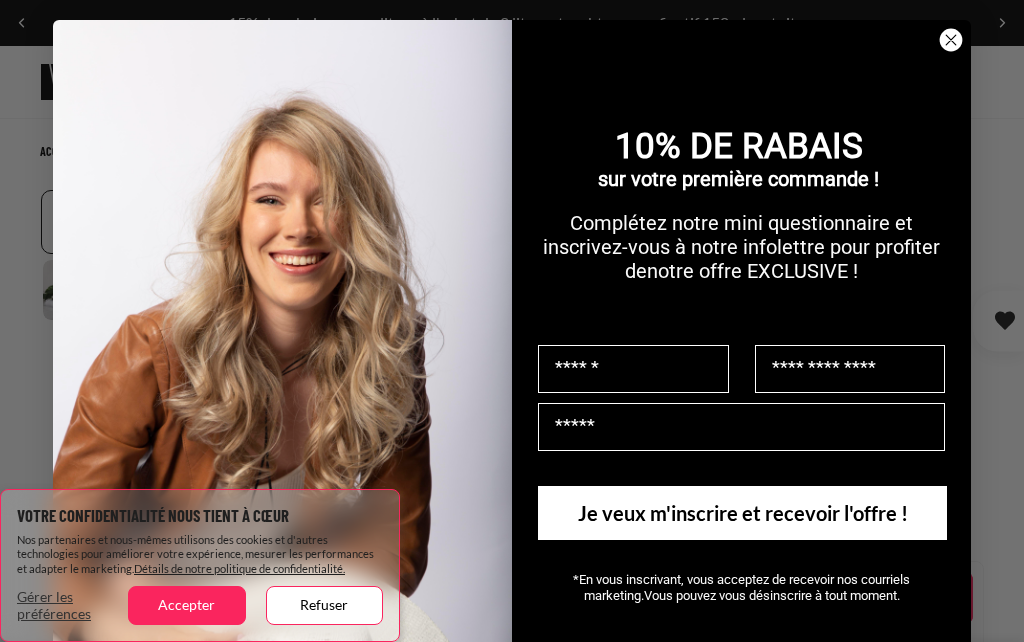 select on "**********" 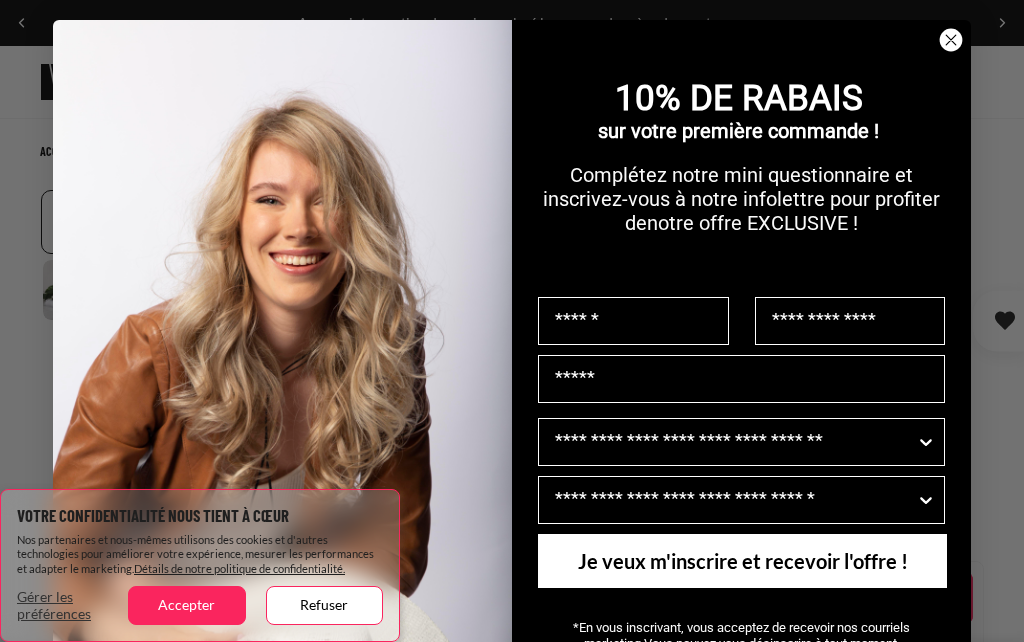click 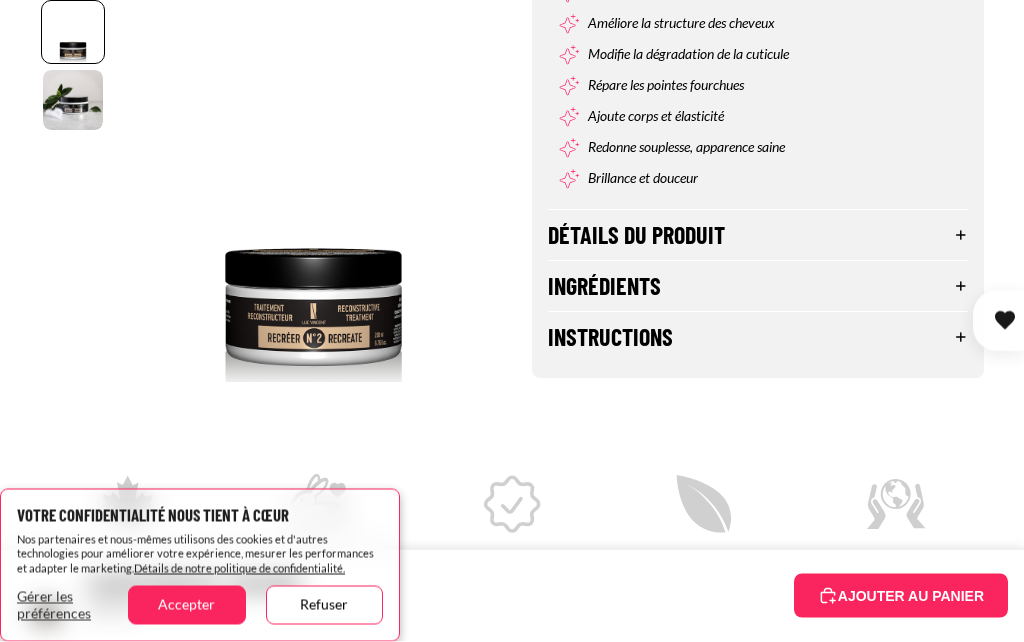 scroll, scrollTop: 877, scrollLeft: 0, axis: vertical 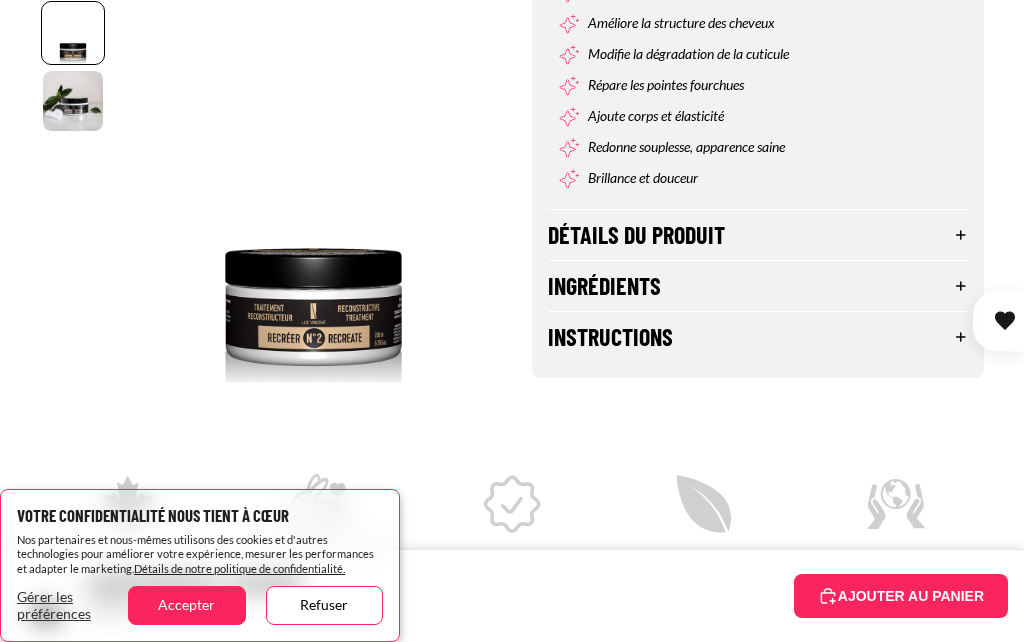 click on "Détails du produit" at bounding box center (758, 235) 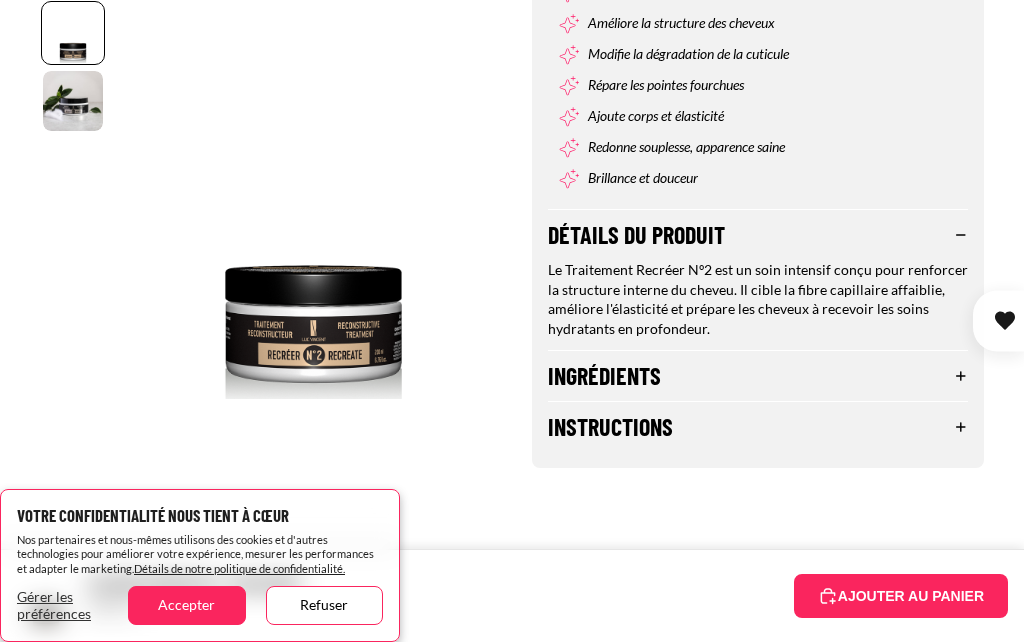 click on "Ingrédients" at bounding box center [758, 376] 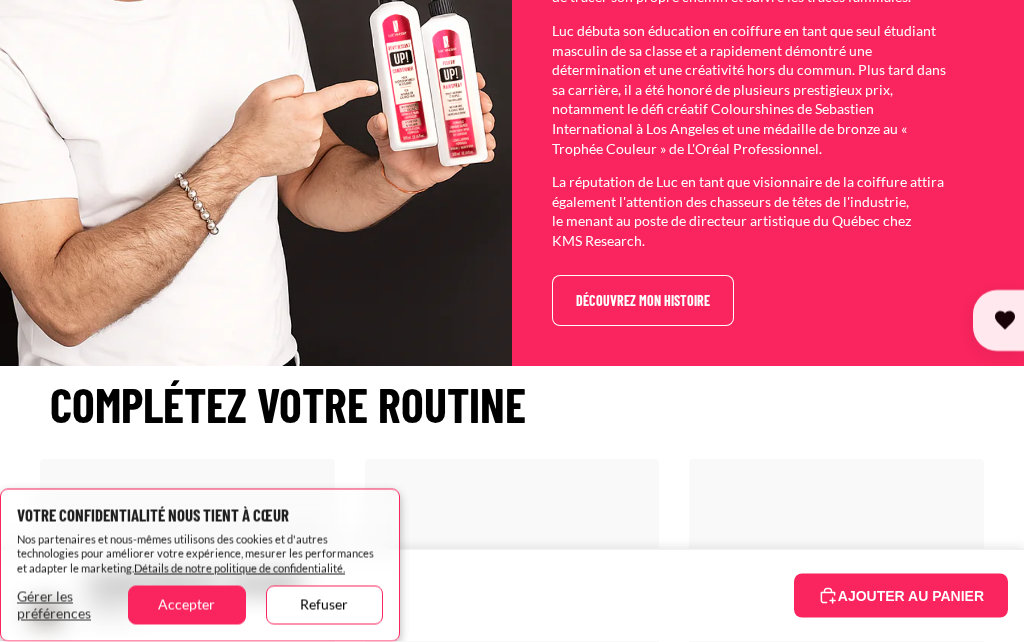 scroll, scrollTop: 1942, scrollLeft: 0, axis: vertical 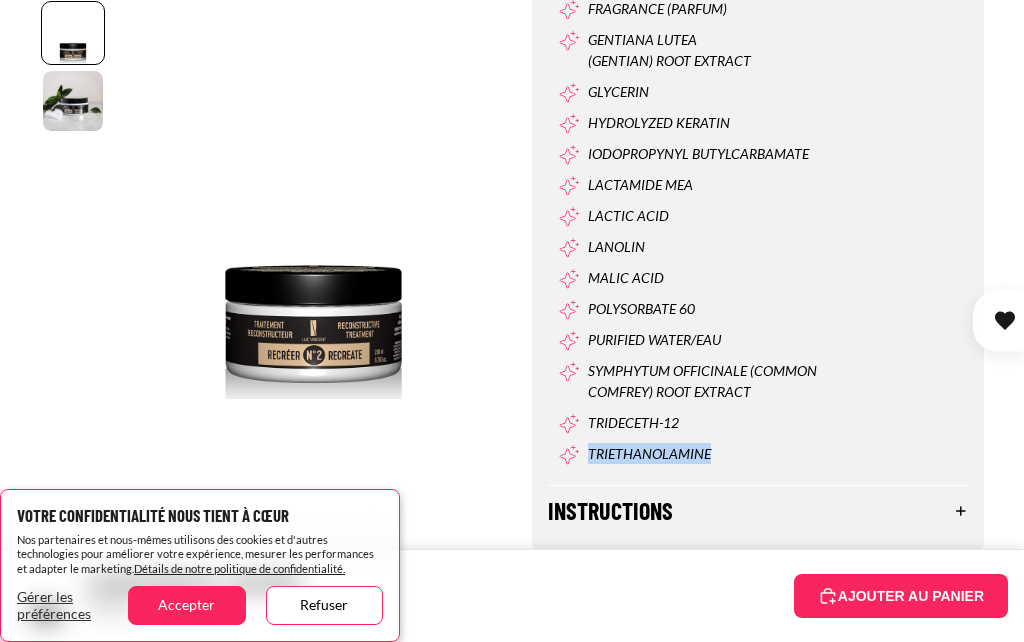 click on "Passer aux informations sur le produit
1
2
Fermer" at bounding box center [512, -589] 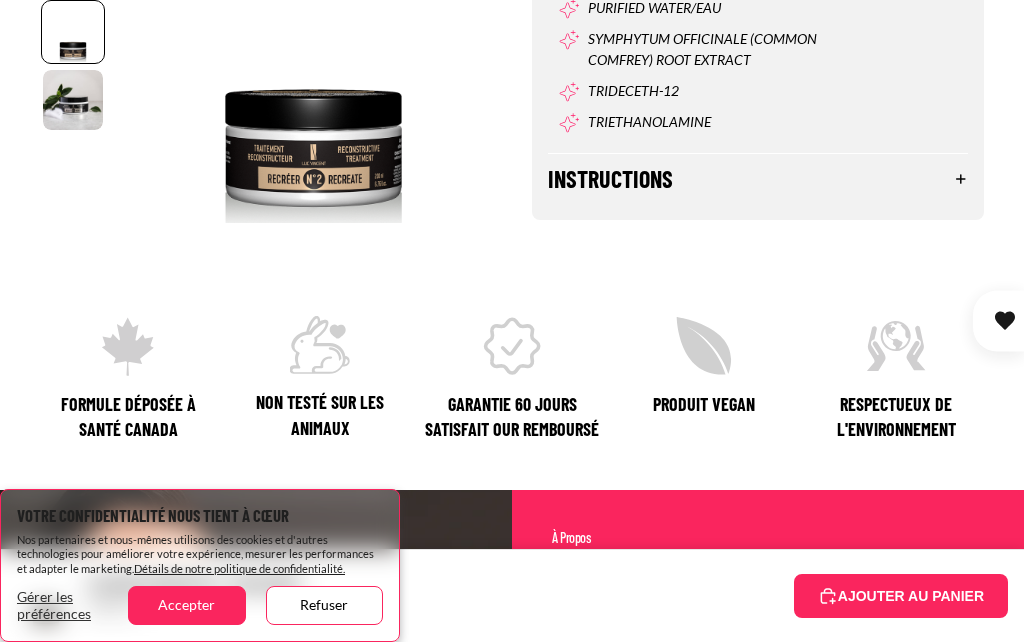 scroll, scrollTop: 2273, scrollLeft: 0, axis: vertical 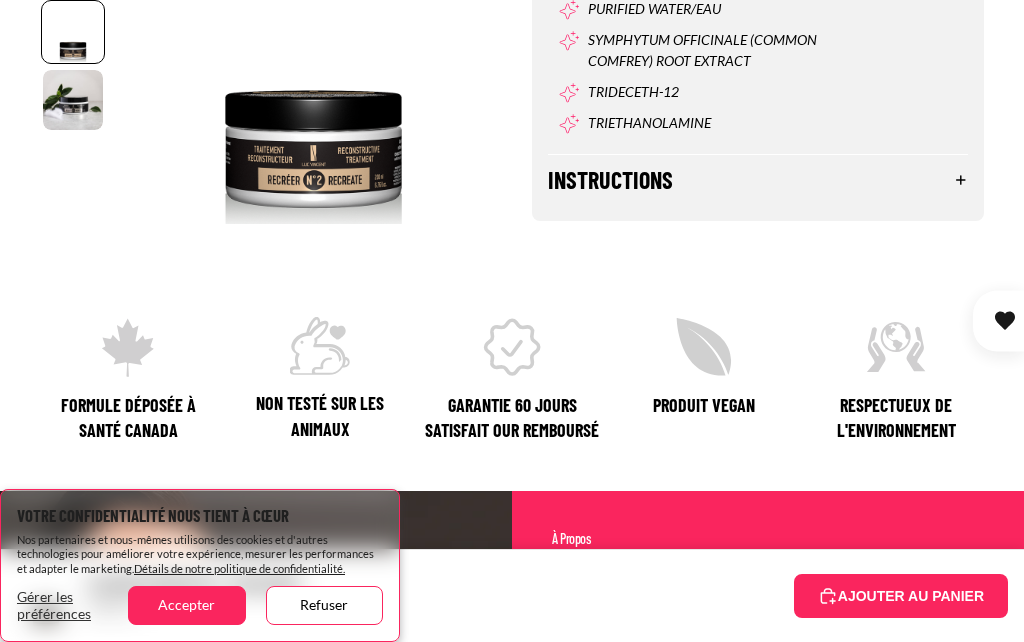 click on "Accepter" at bounding box center [186, 605] 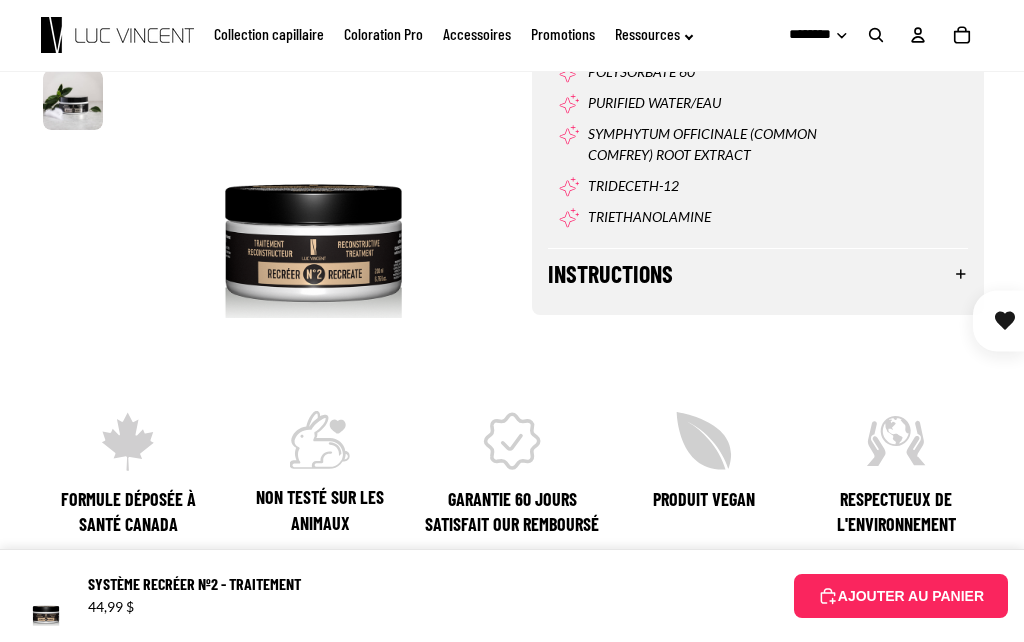 scroll, scrollTop: 2178, scrollLeft: 0, axis: vertical 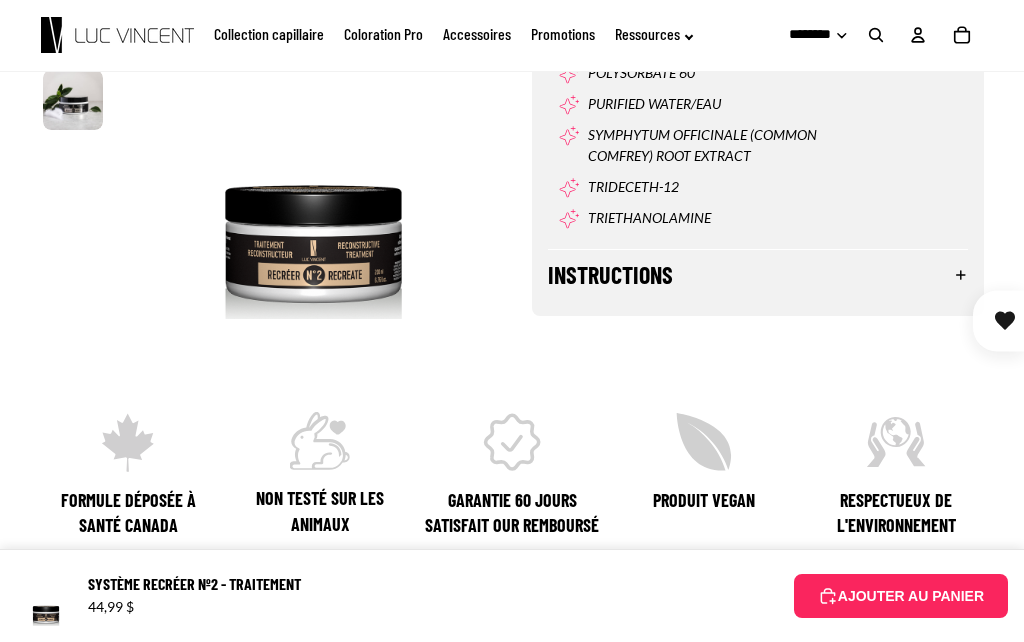 click on "Instructions" at bounding box center [758, 275] 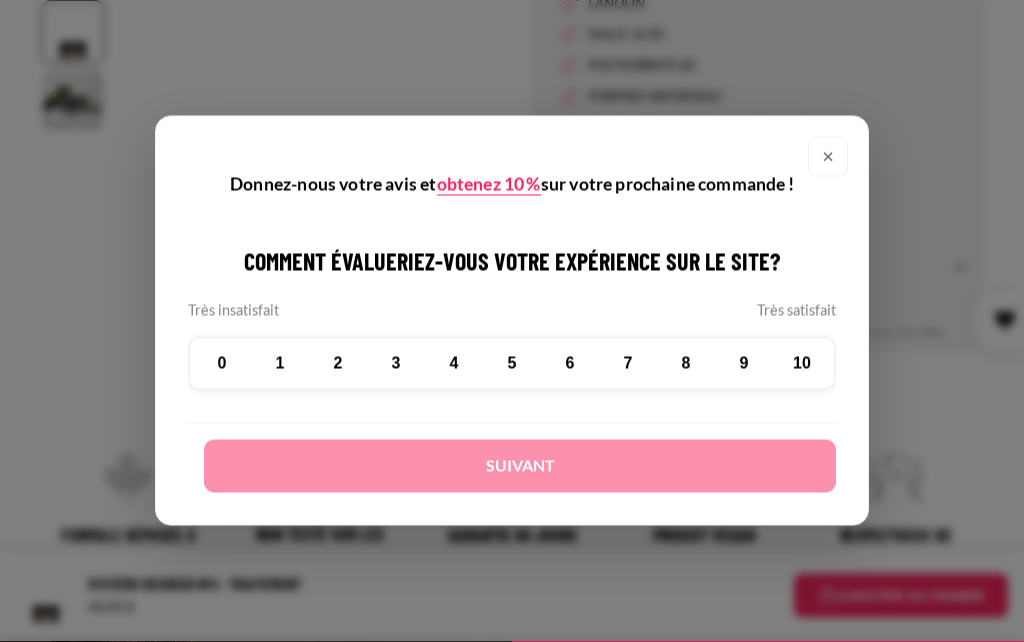 scroll, scrollTop: 2187, scrollLeft: 0, axis: vertical 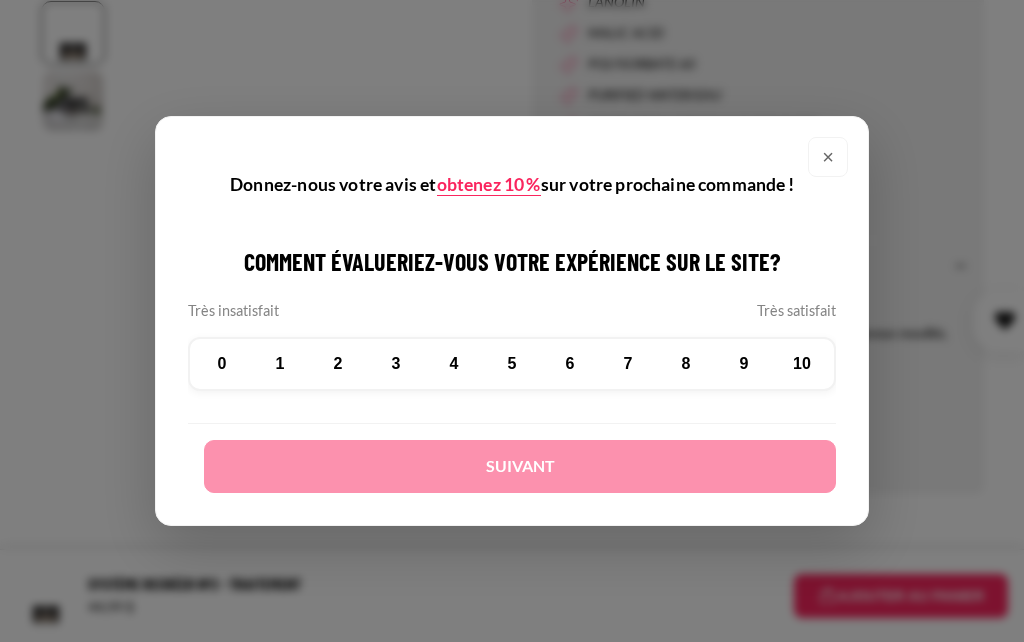 click on "×" at bounding box center (828, 157) 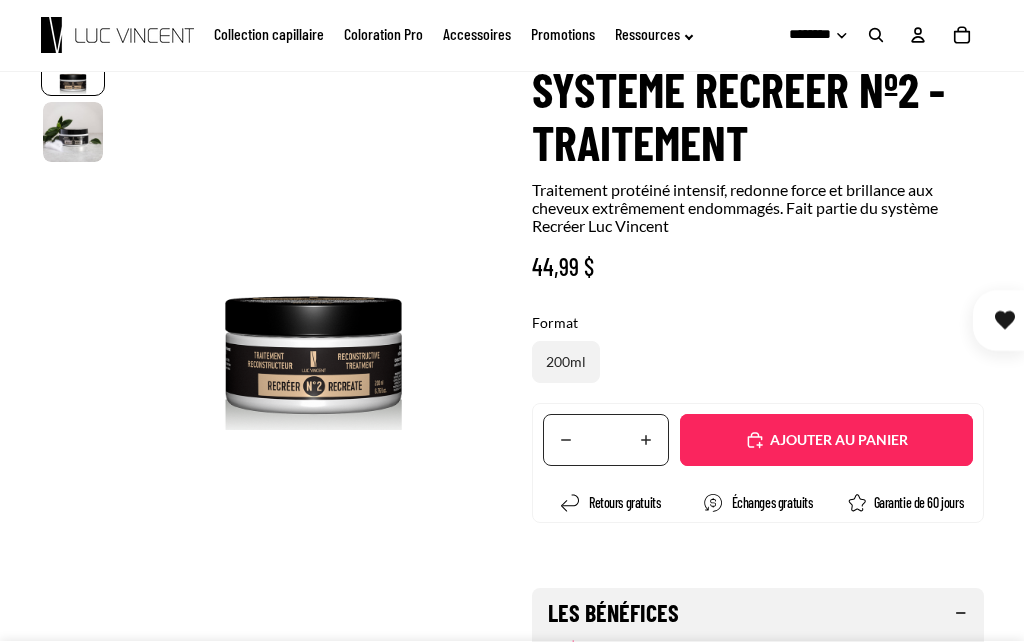 scroll, scrollTop: 0, scrollLeft: 0, axis: both 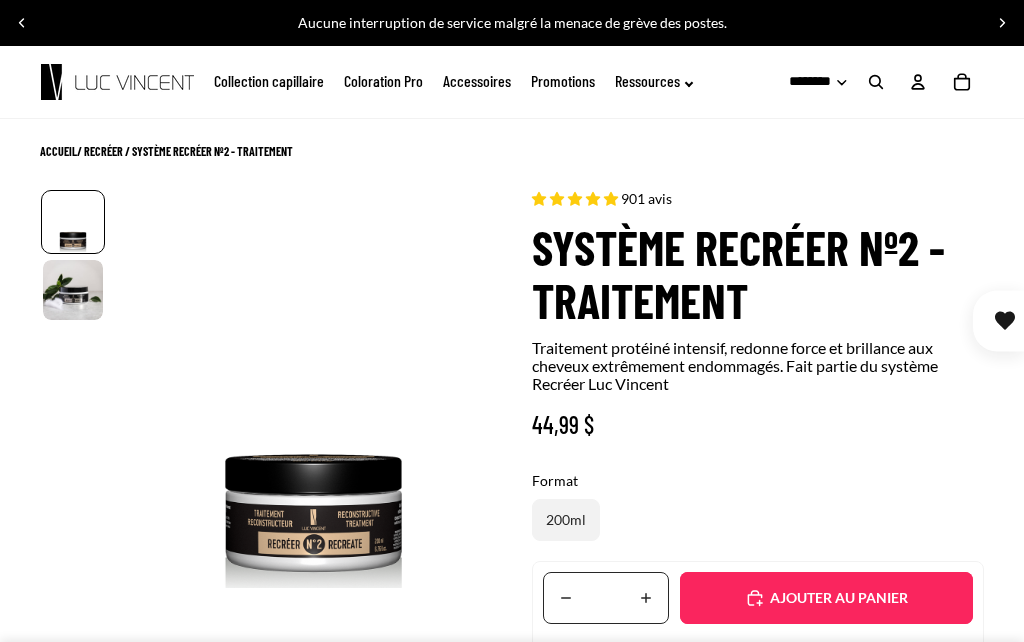click on "Promotions" 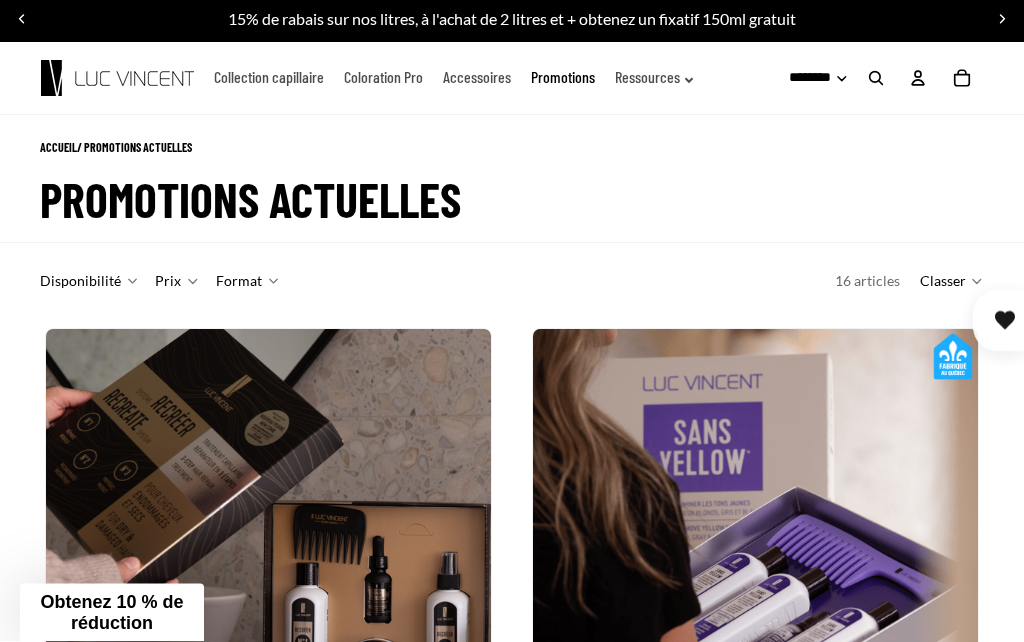 scroll, scrollTop: 0, scrollLeft: 0, axis: both 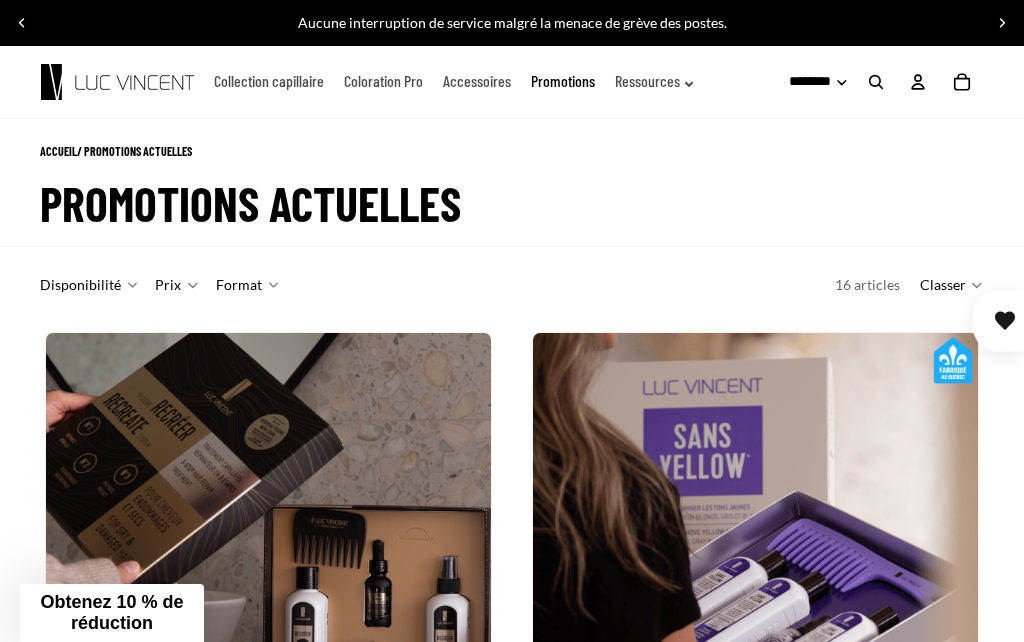 click on "Ressources" 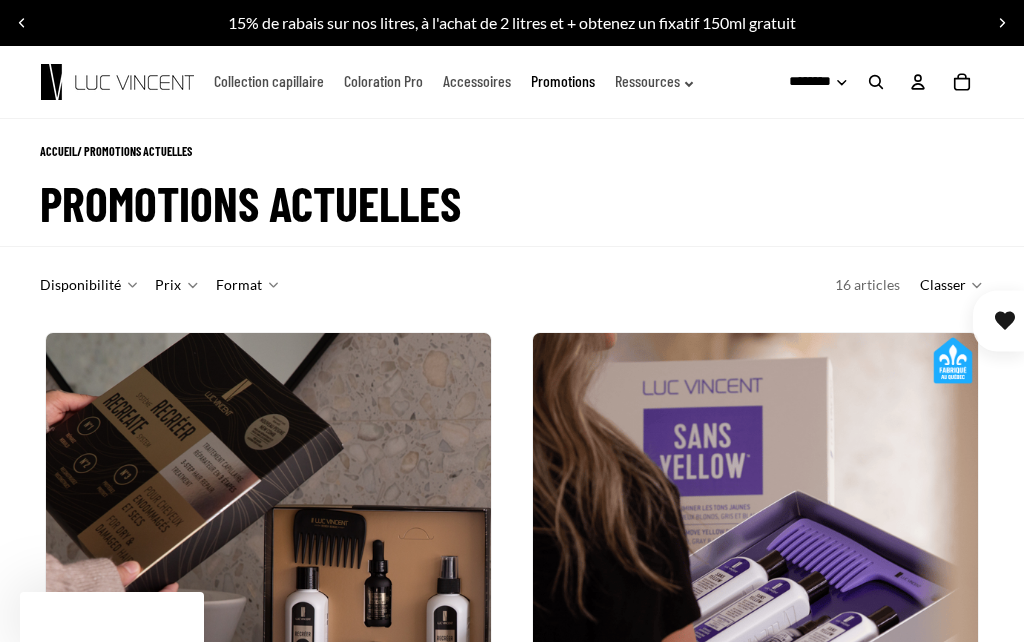 click on "Accessoires" 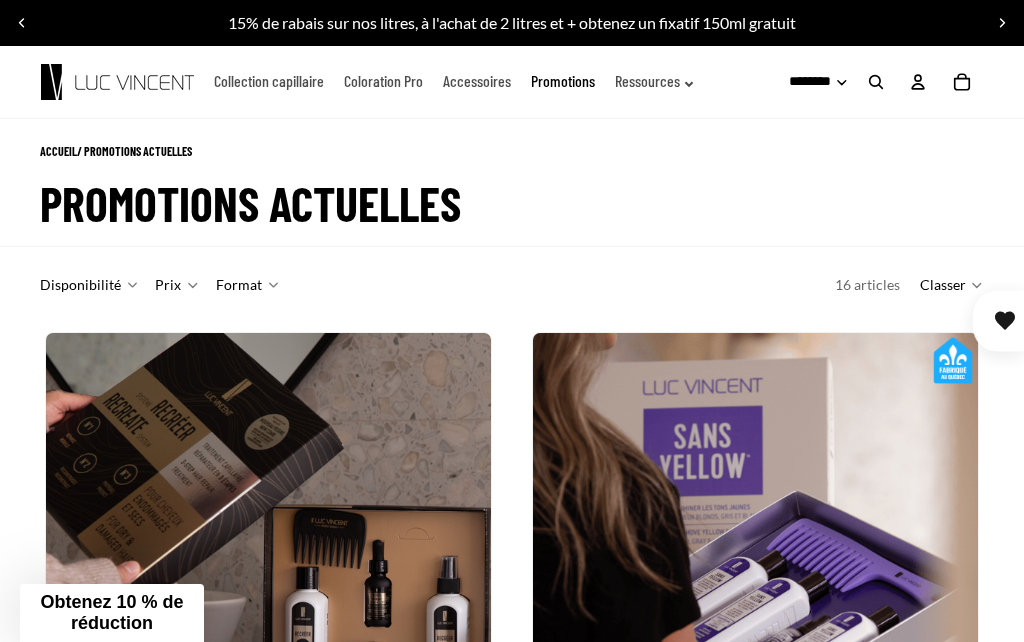 scroll, scrollTop: 0, scrollLeft: 0, axis: both 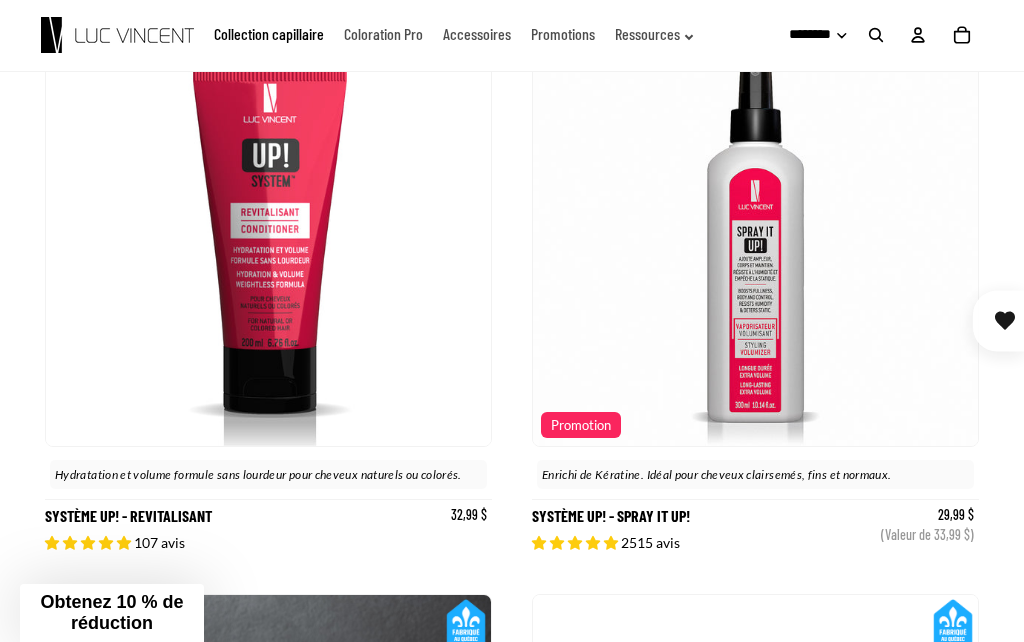 click on "Accessoires" 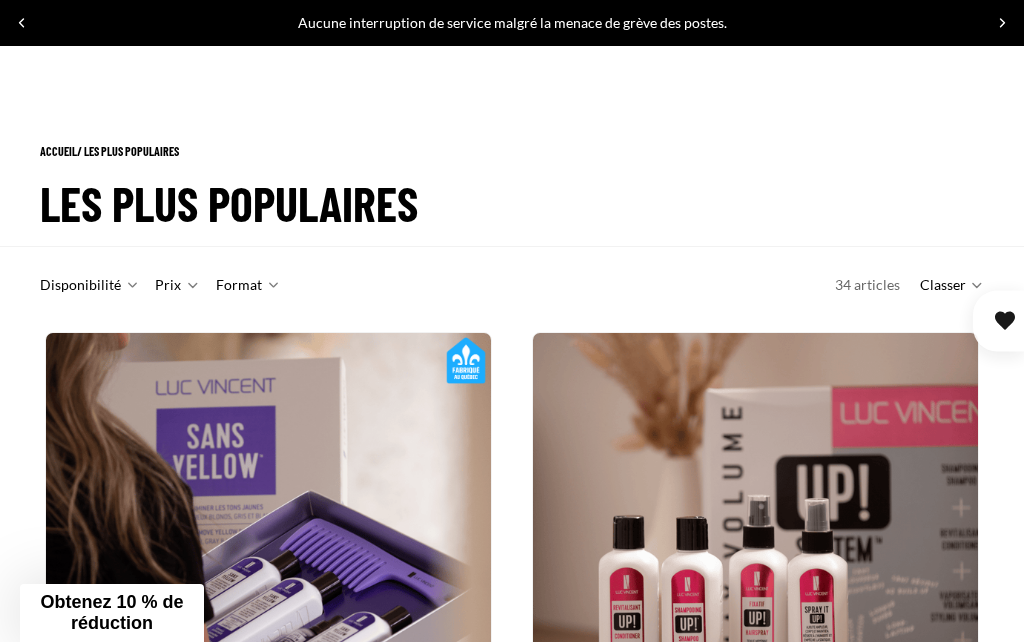 scroll, scrollTop: 867, scrollLeft: 0, axis: vertical 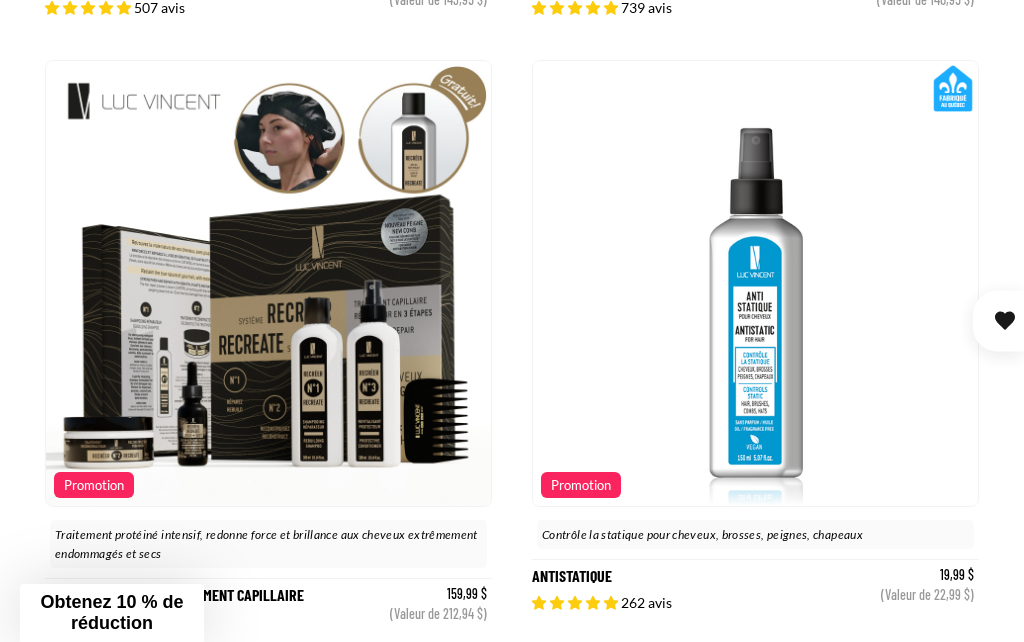 click on "Coffret Recréer - Traitement Capillaire Réparateur en 3 étapes" at bounding box center [268, 357] 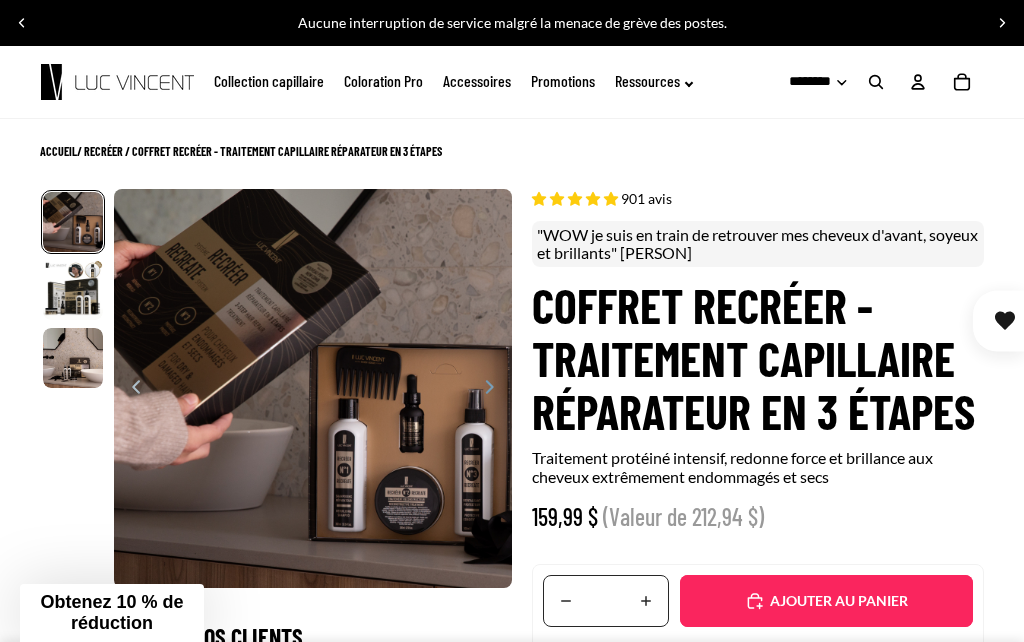 select on "**********" 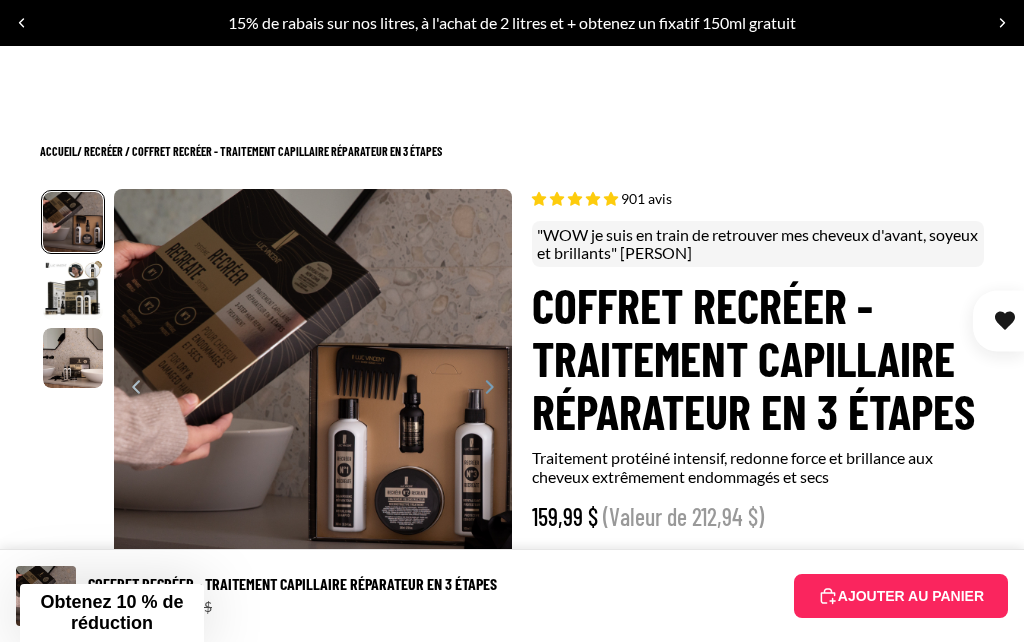 click on "Ce coffret inclus:" at bounding box center [758, 1159] 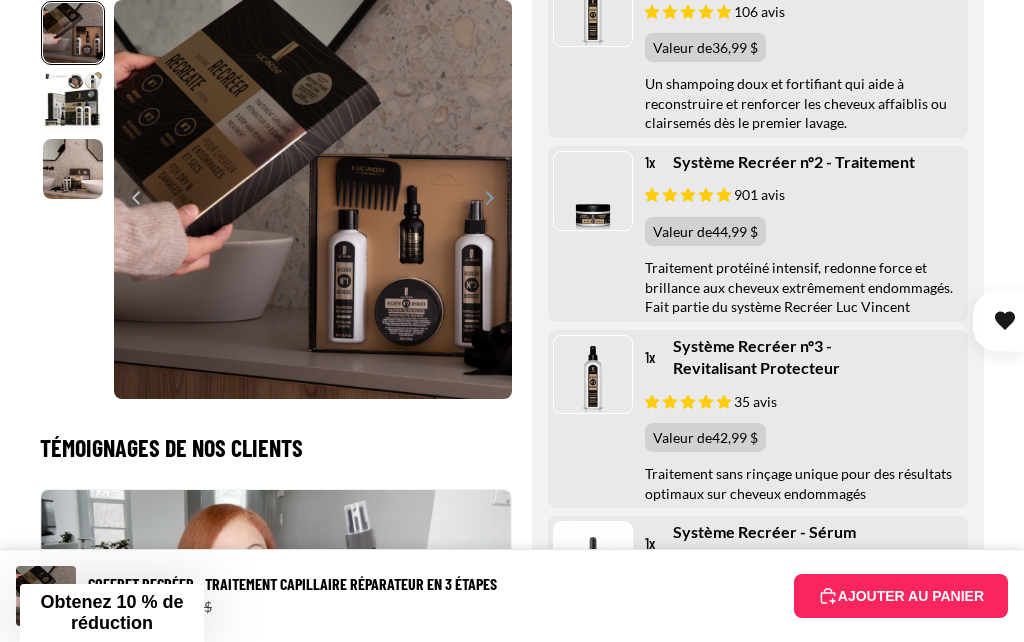 scroll, scrollTop: 1602, scrollLeft: 0, axis: vertical 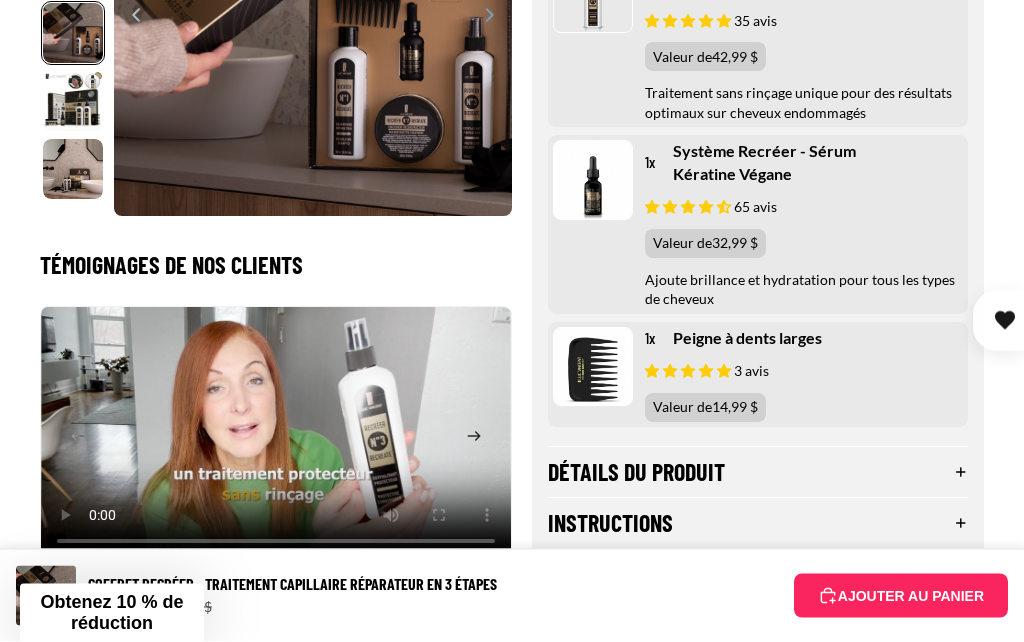 click 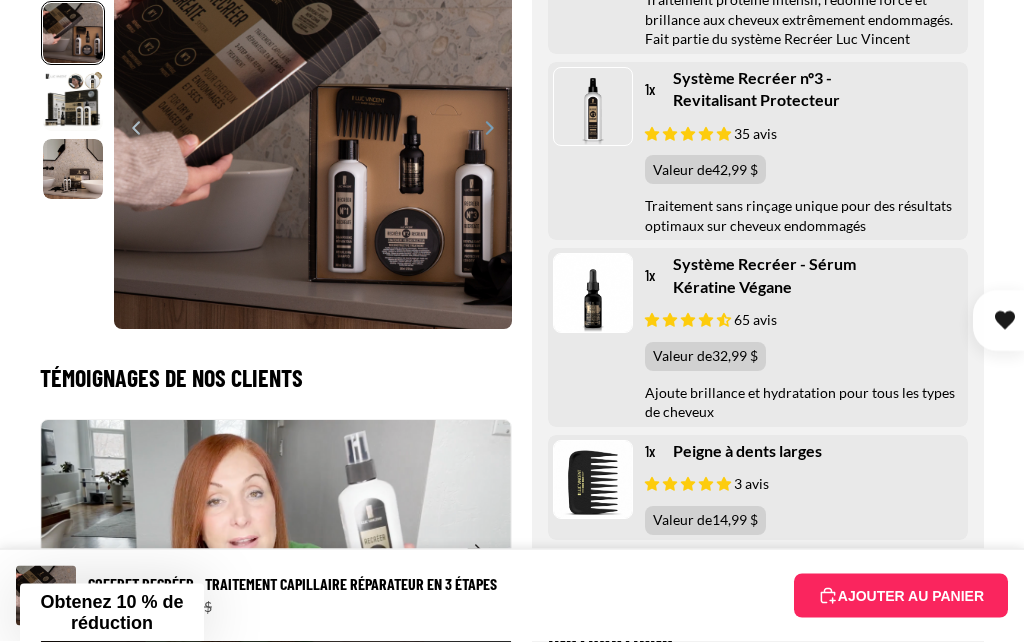 scroll, scrollTop: 1495, scrollLeft: 0, axis: vertical 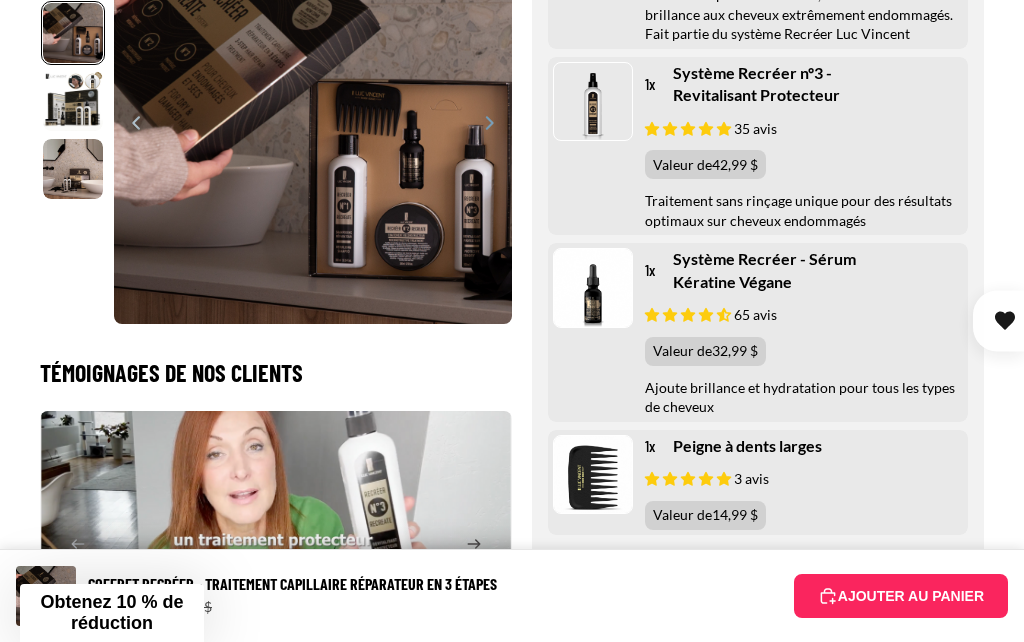 click 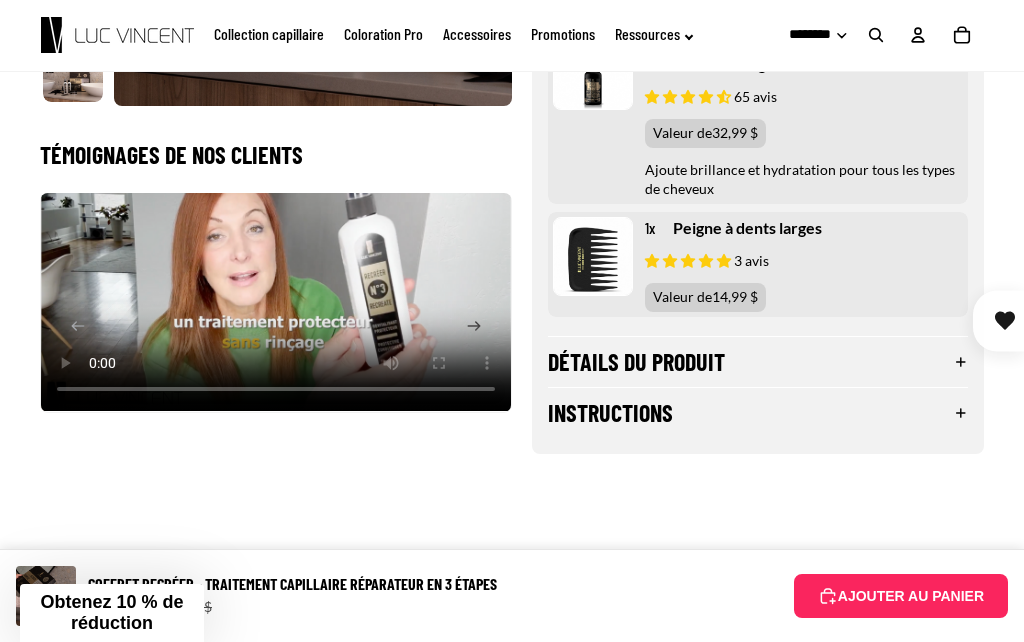 scroll, scrollTop: 1709, scrollLeft: 0, axis: vertical 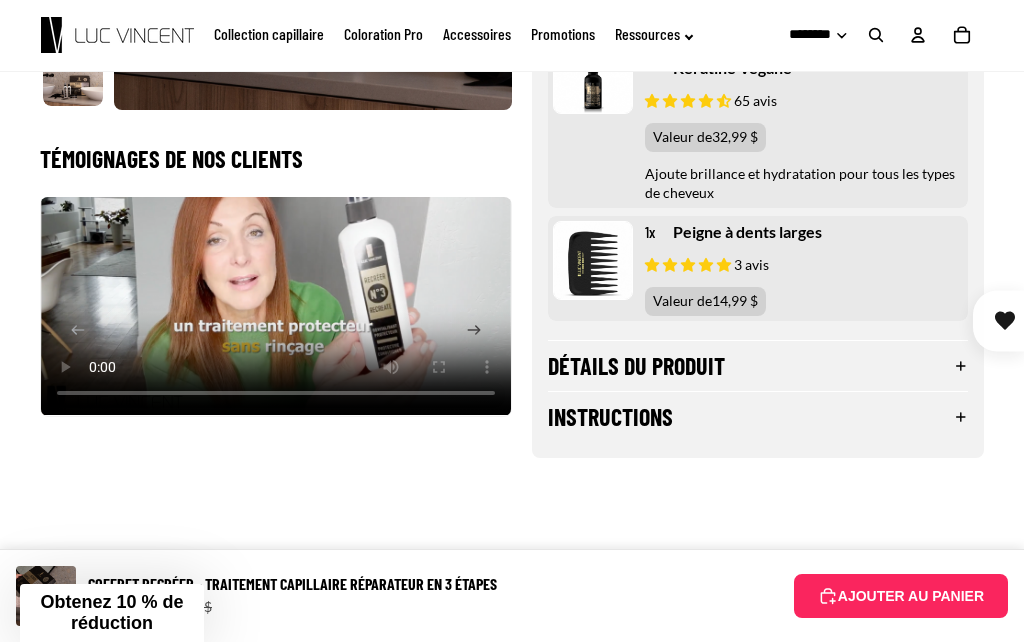 click 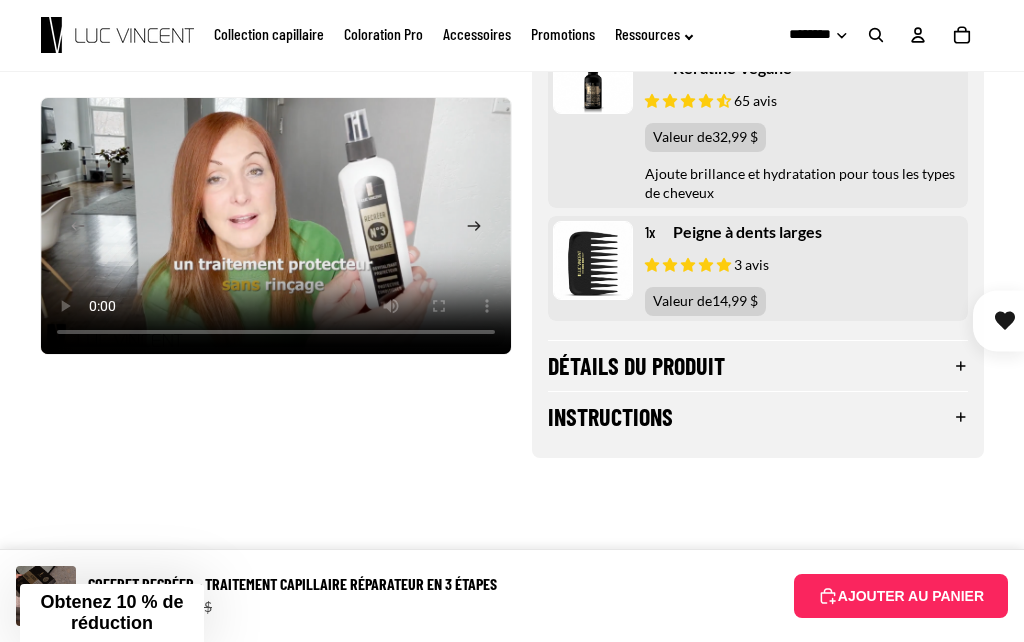 scroll, scrollTop: 0, scrollLeft: 944, axis: horizontal 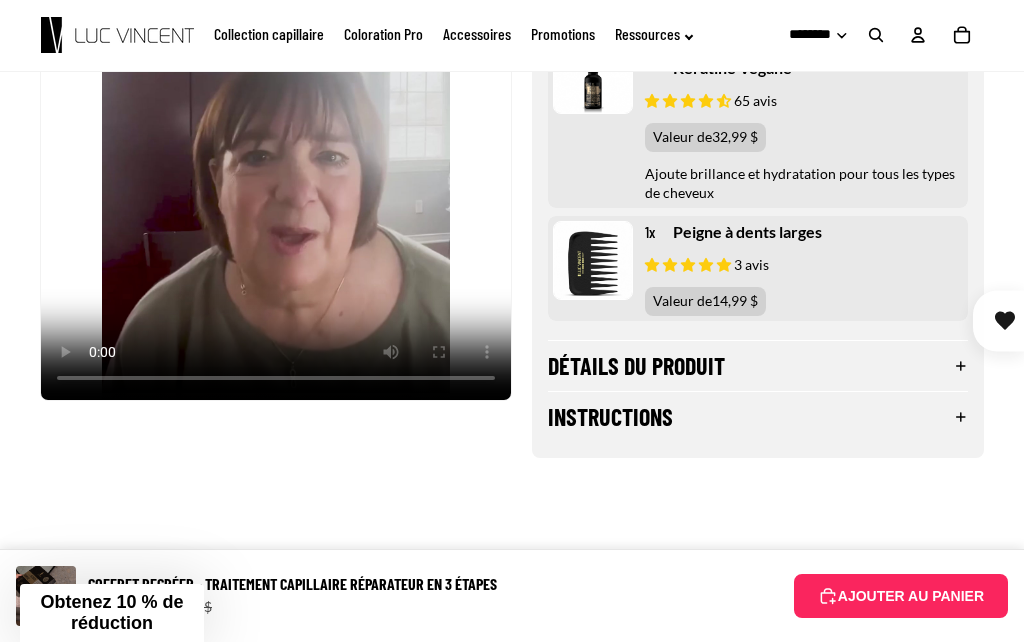 click 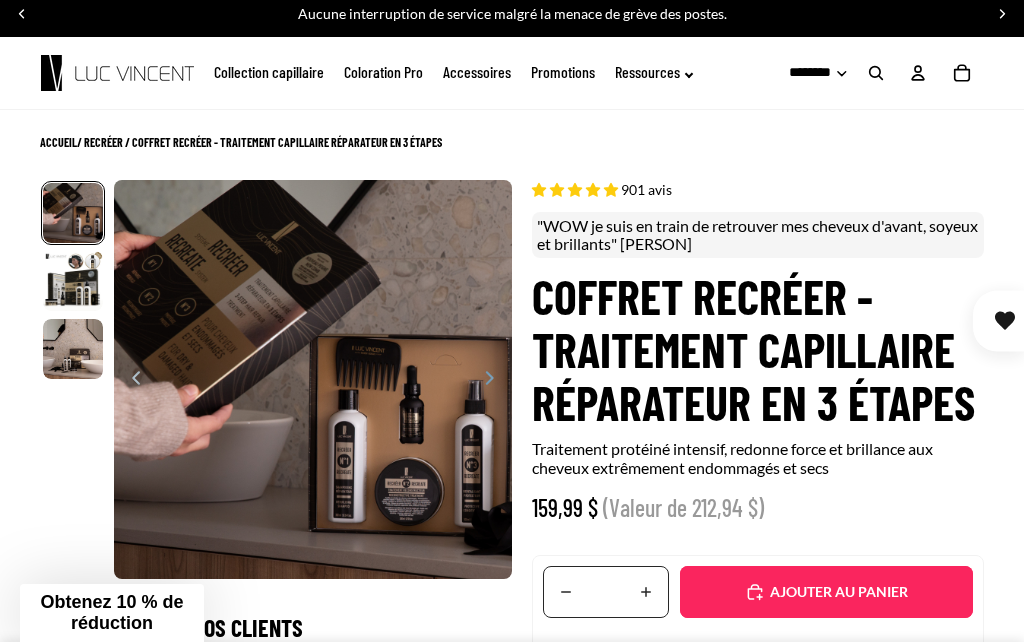 scroll, scrollTop: 0, scrollLeft: 0, axis: both 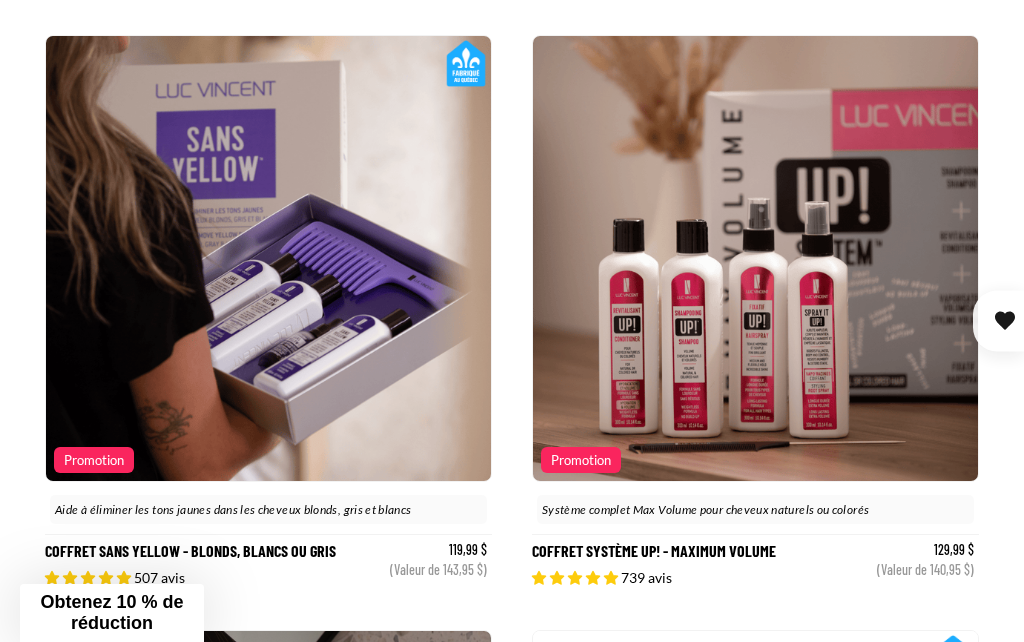 click on "Coffret Système Up! - Maximum Volume" at bounding box center [755, 312] 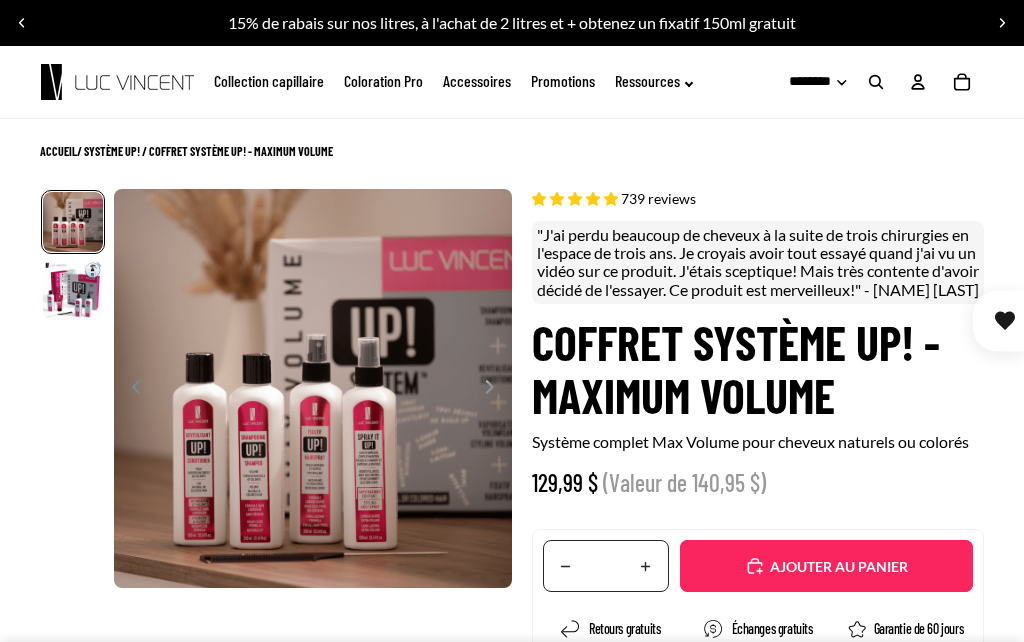 scroll, scrollTop: 0, scrollLeft: 0, axis: both 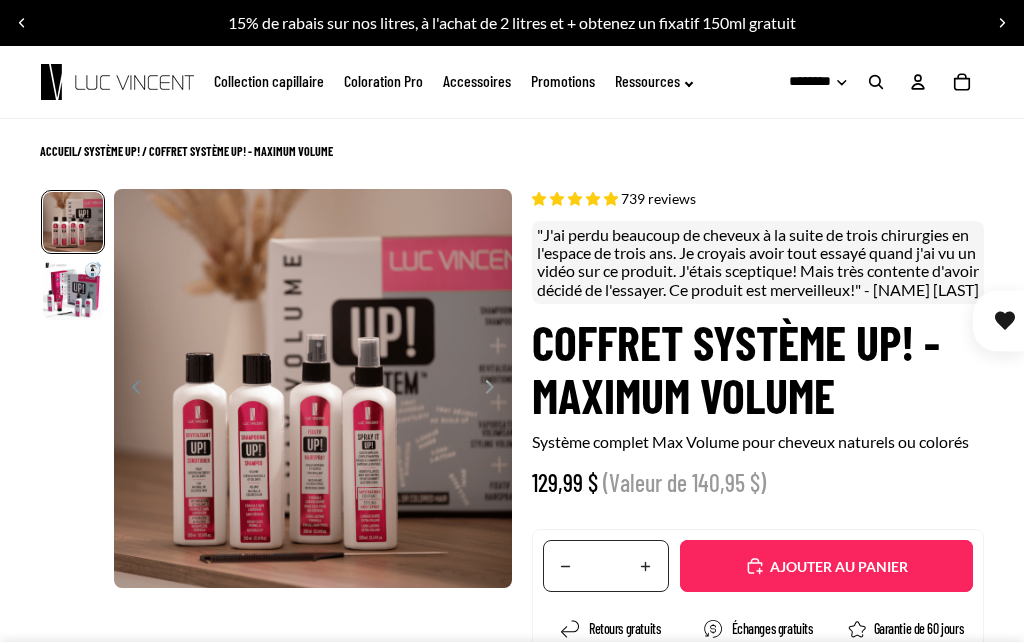 select on "**********" 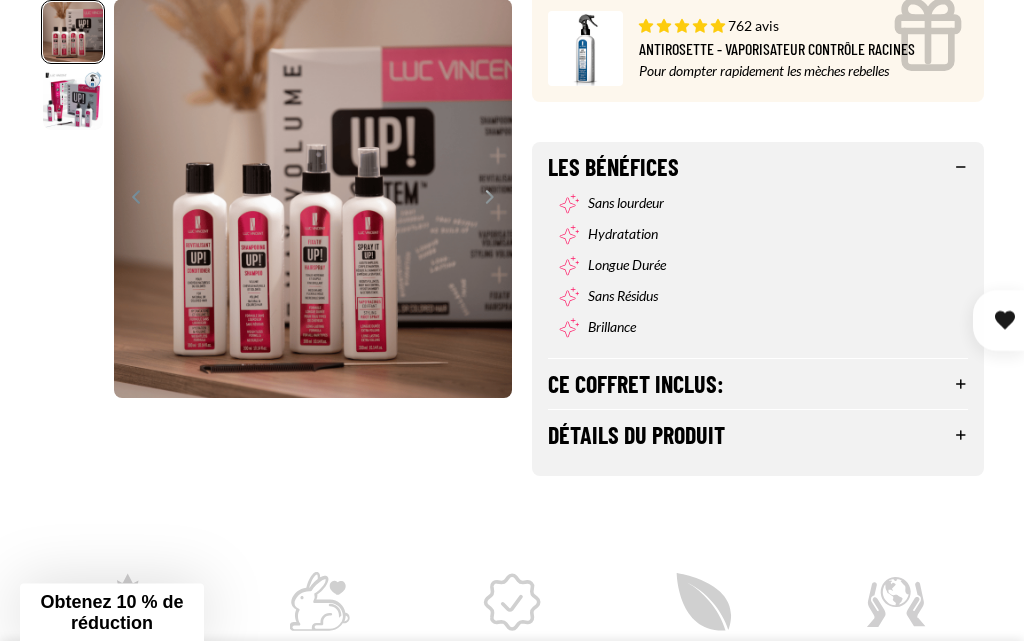 scroll, scrollTop: 714, scrollLeft: 0, axis: vertical 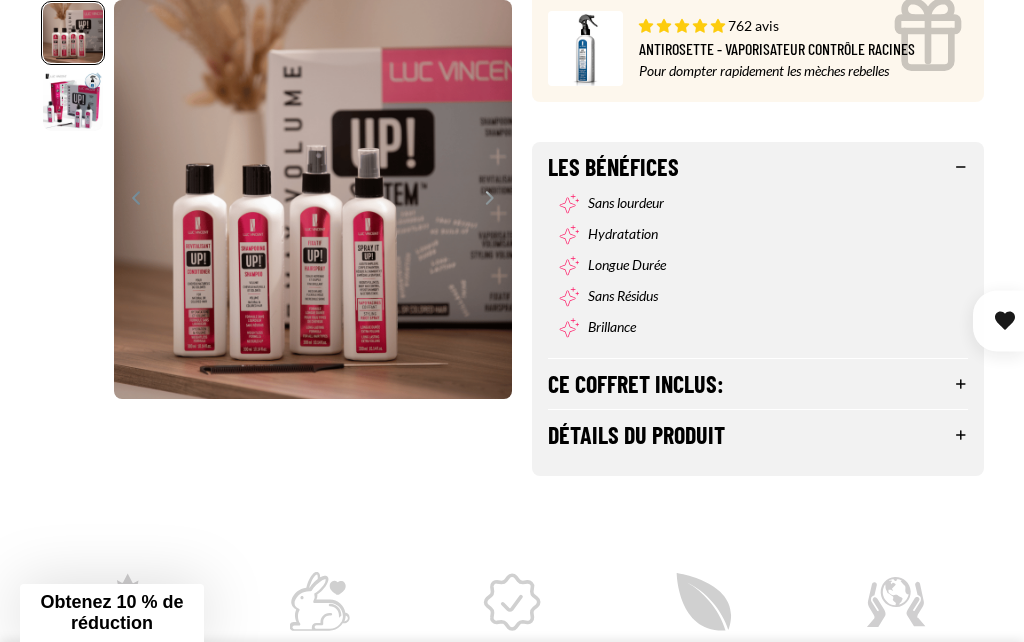 click on "Ce coffret inclus:" at bounding box center [758, 384] 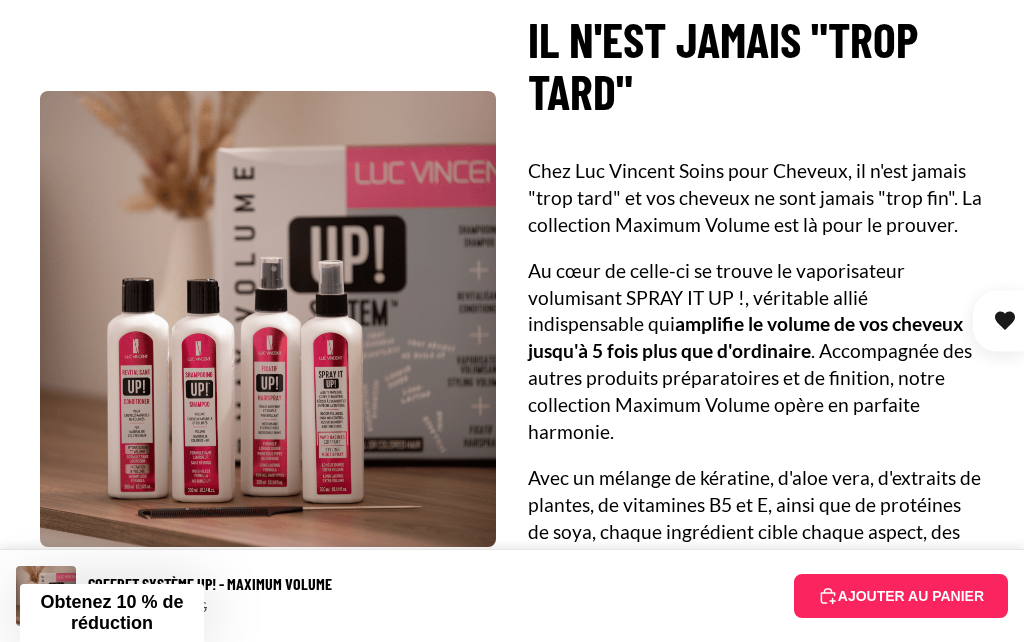 scroll, scrollTop: 2225, scrollLeft: 0, axis: vertical 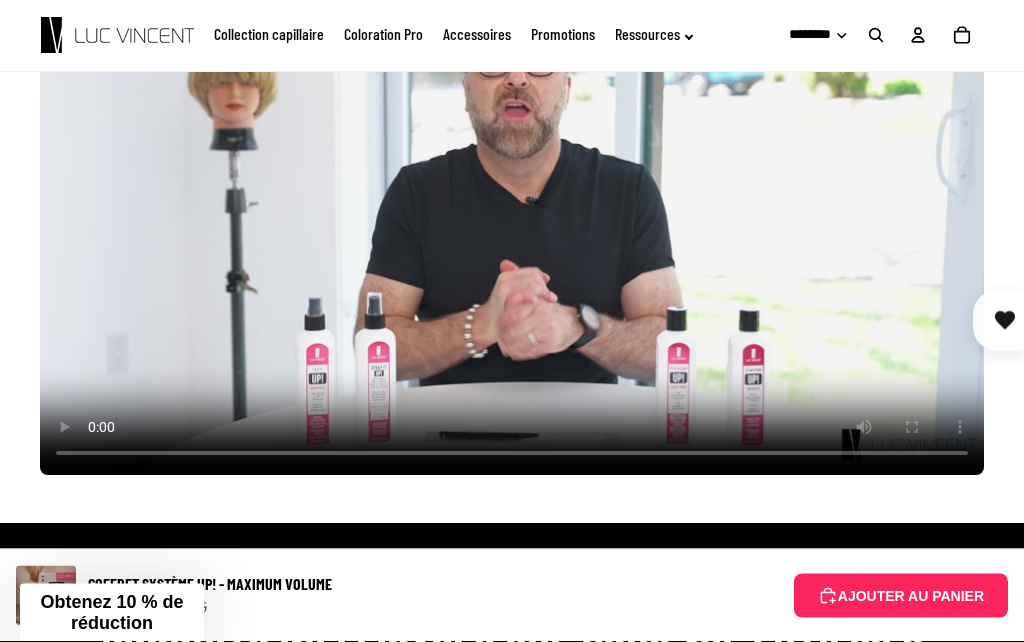 click 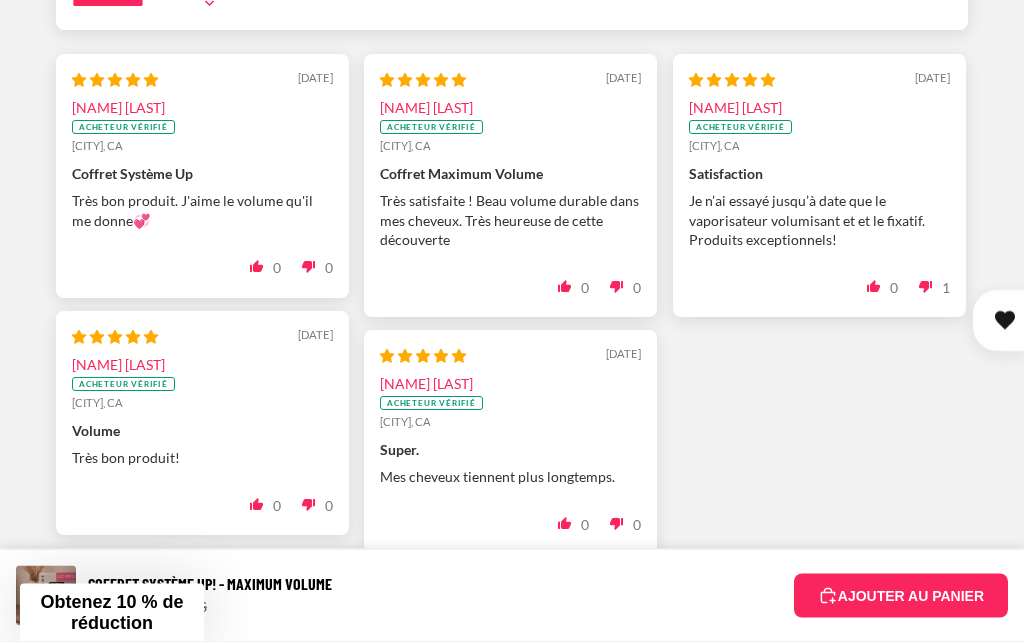 scroll, scrollTop: 8610, scrollLeft: 0, axis: vertical 